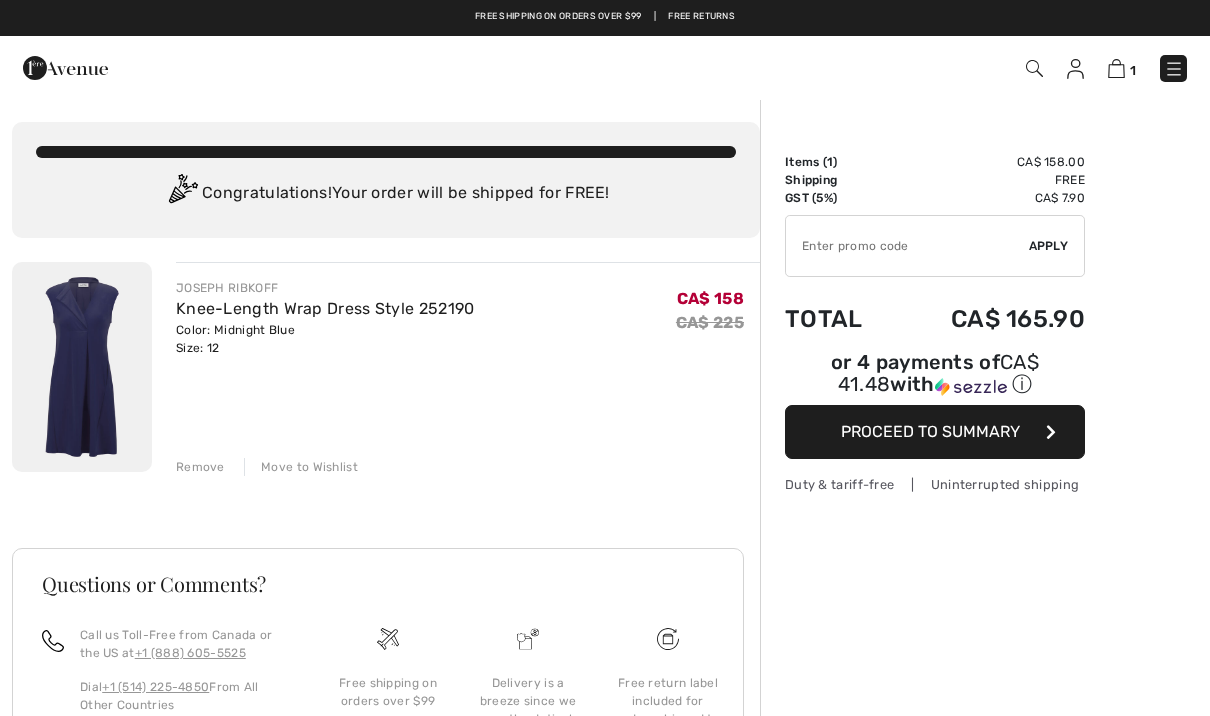 scroll, scrollTop: 0, scrollLeft: 0, axis: both 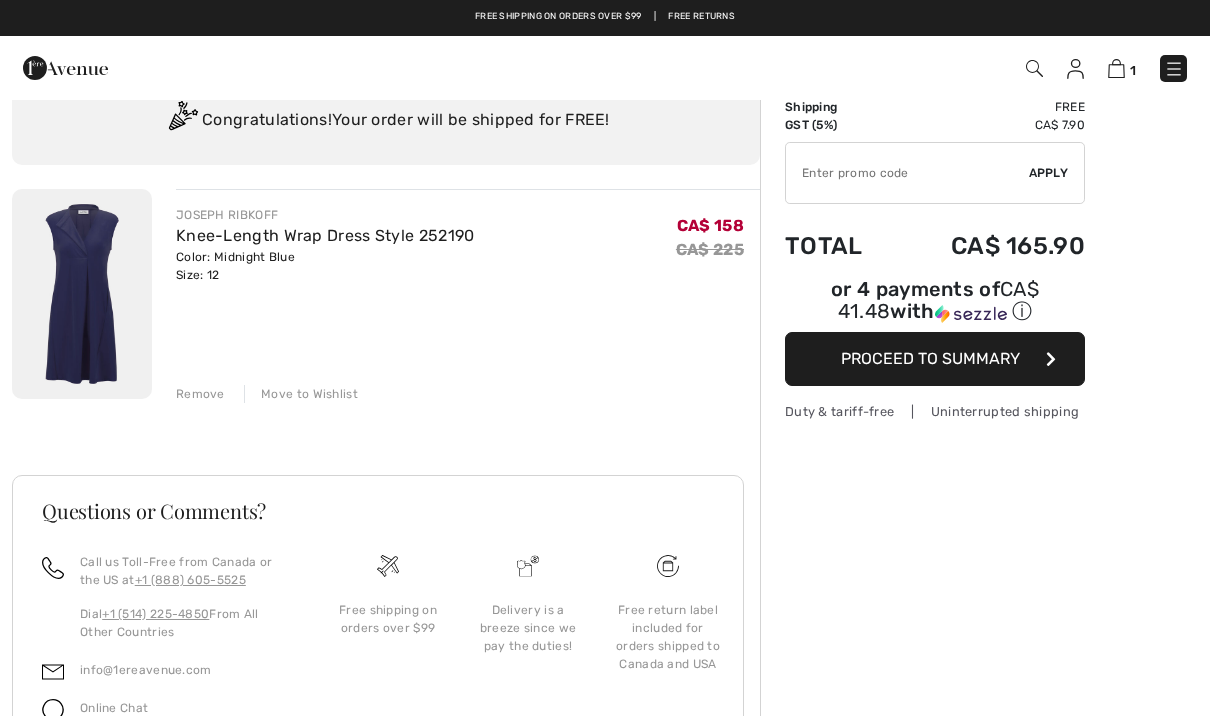 click on "Proceed to Summary" at bounding box center [930, 358] 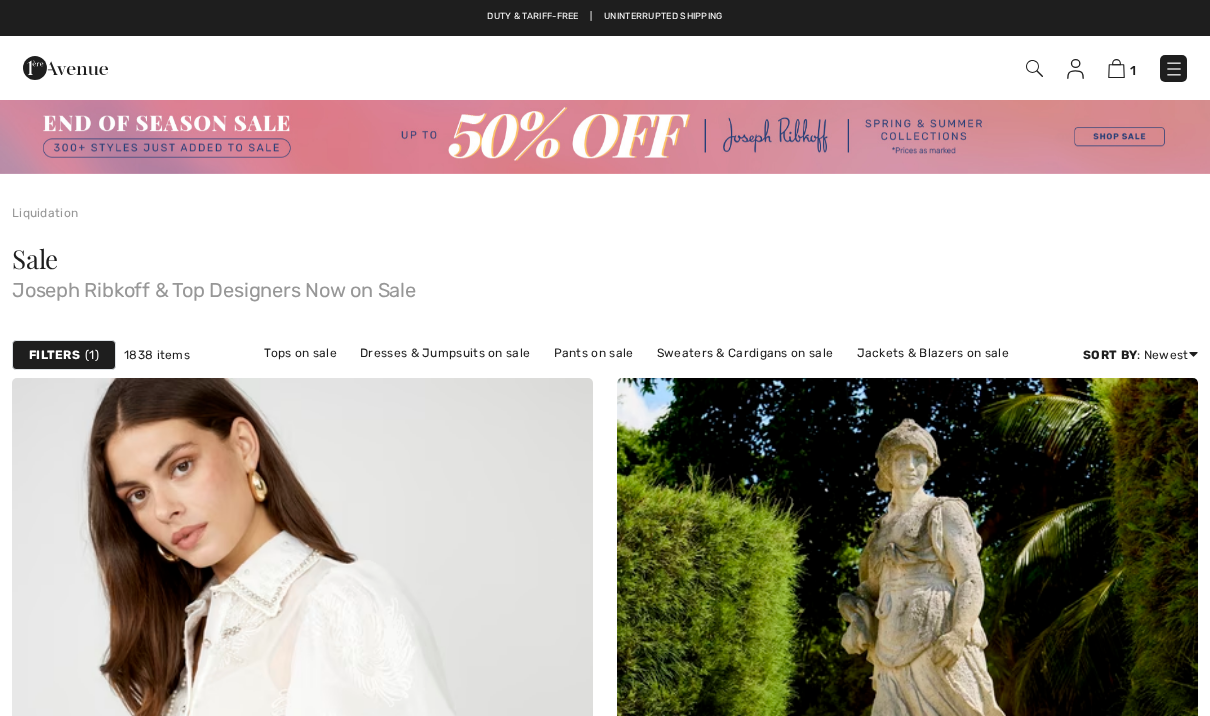 scroll, scrollTop: 0, scrollLeft: 0, axis: both 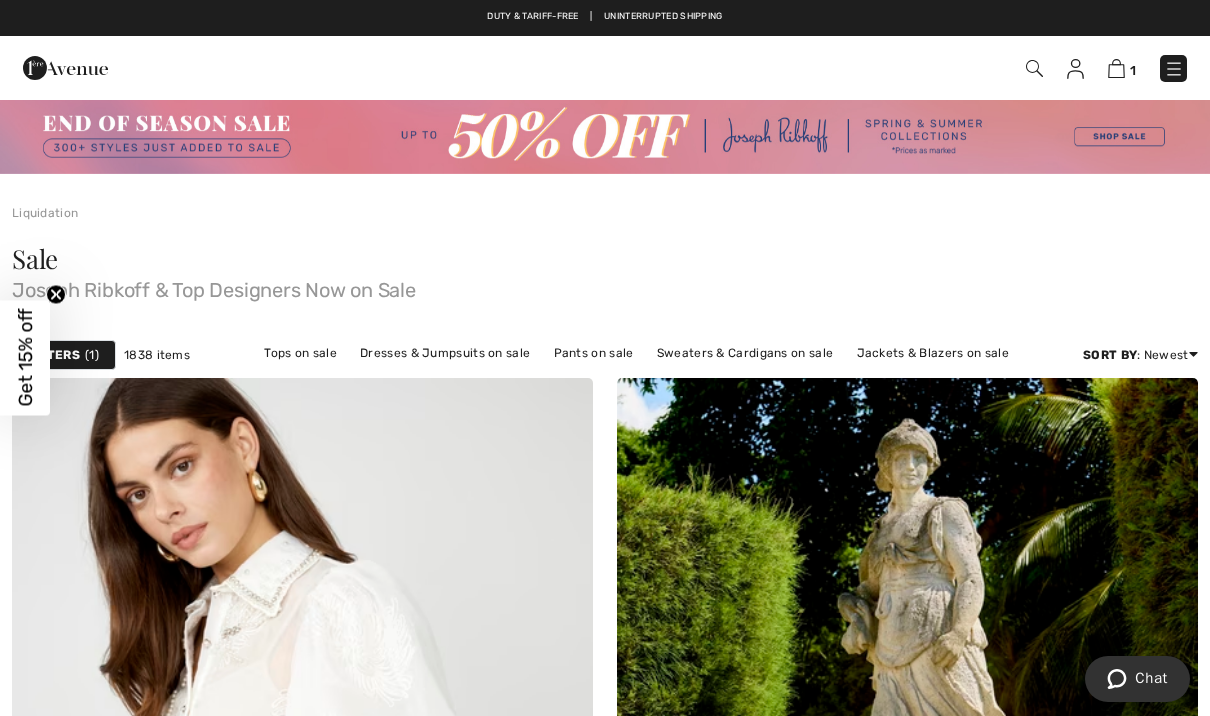 click at bounding box center (1116, 68) 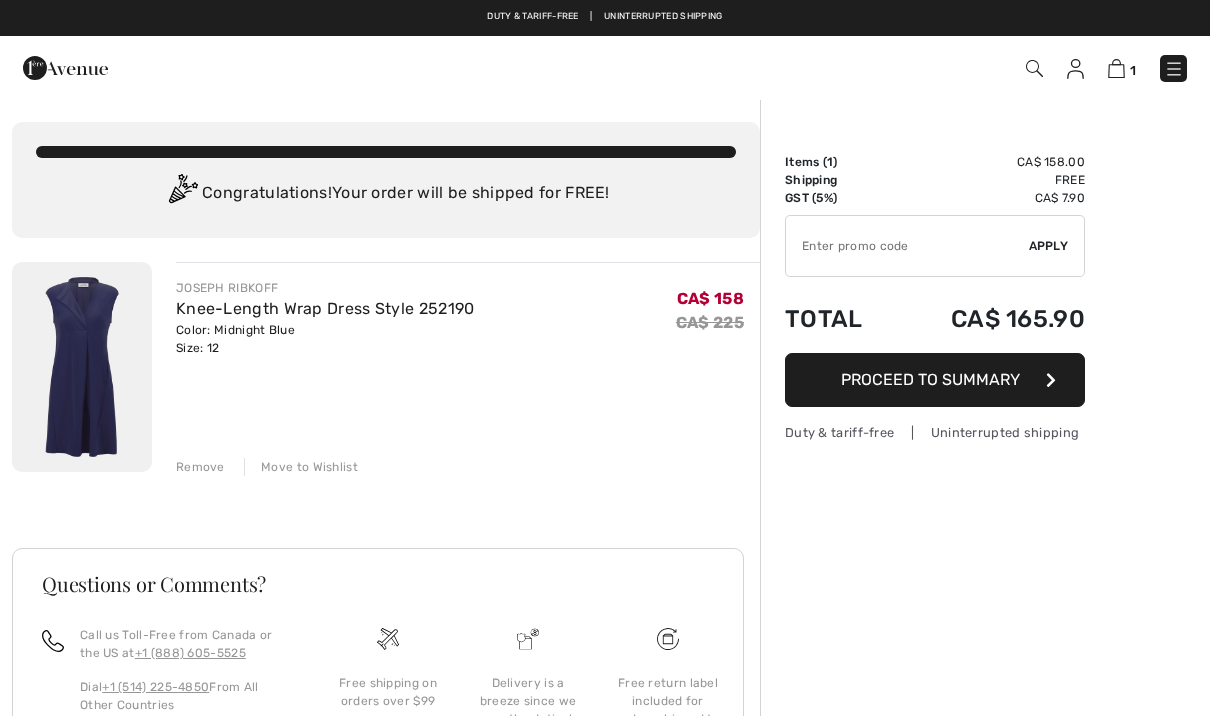 scroll, scrollTop: 0, scrollLeft: 0, axis: both 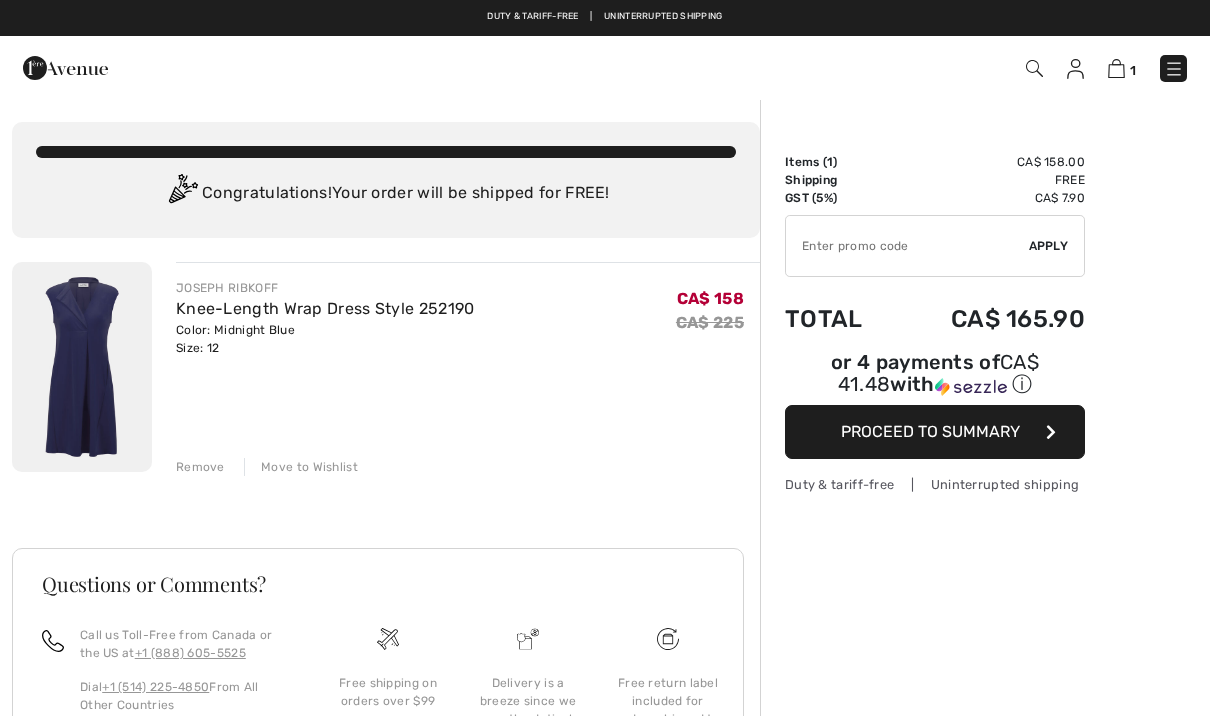 click at bounding box center [907, 246] 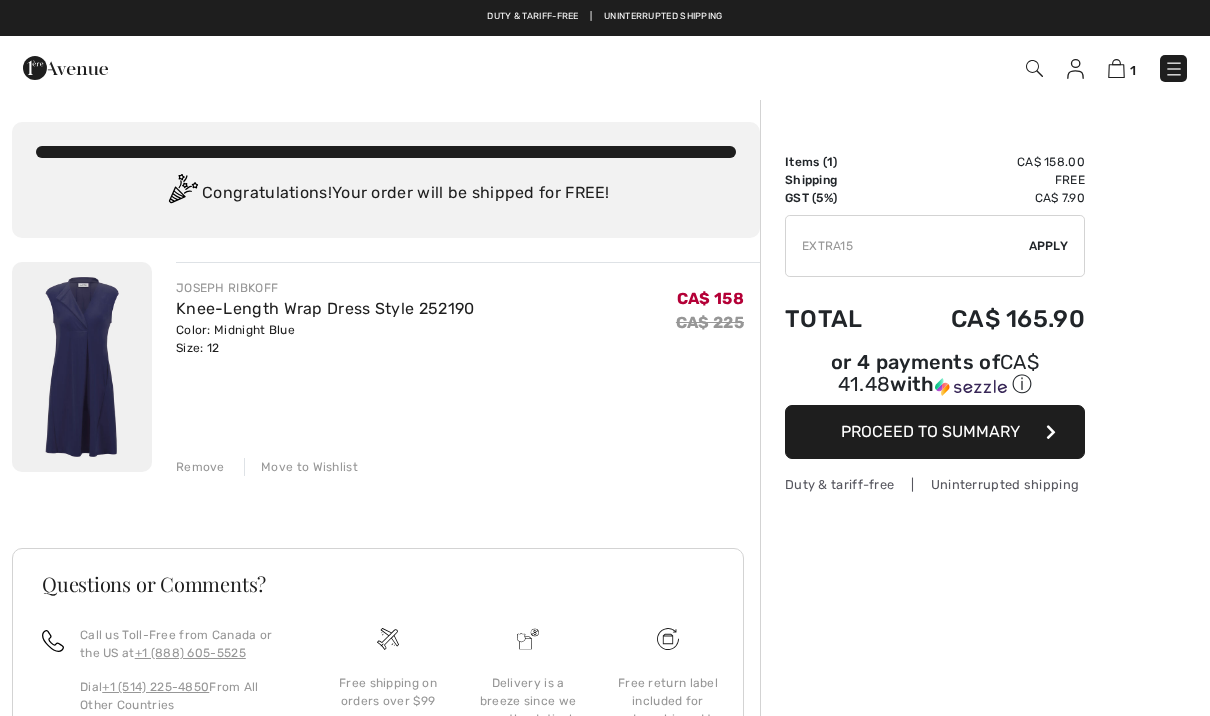 type on "EXTRA15" 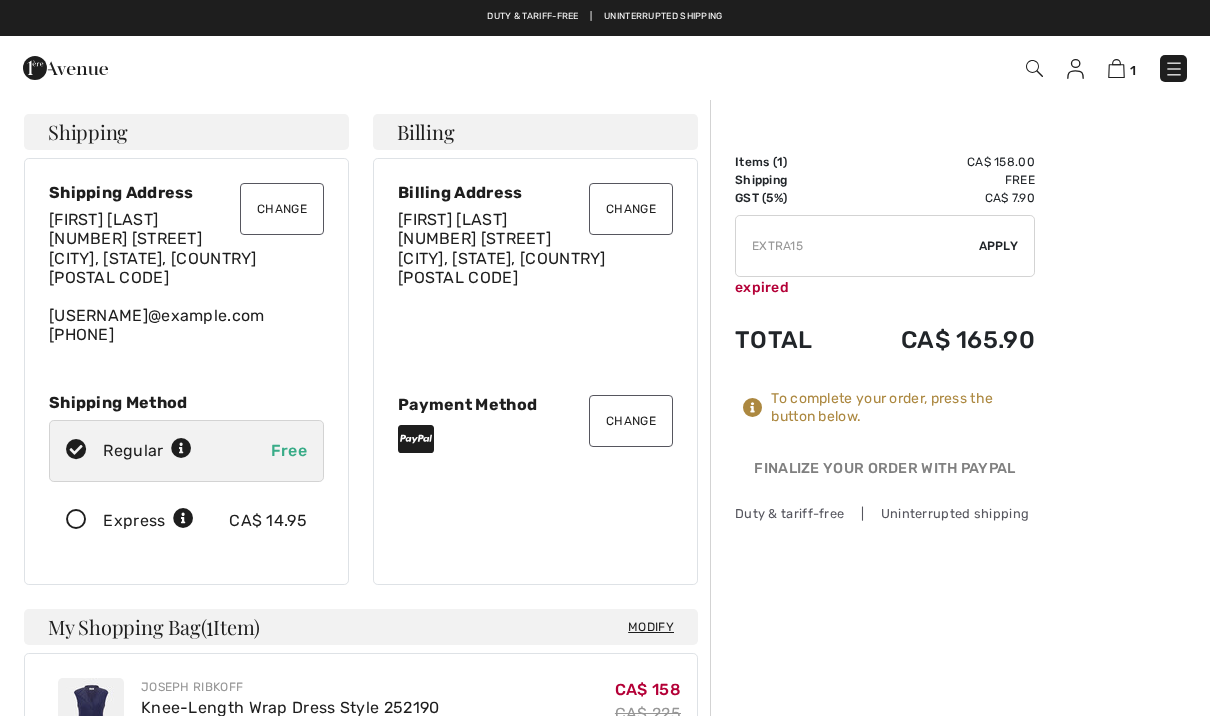 scroll, scrollTop: 0, scrollLeft: 0, axis: both 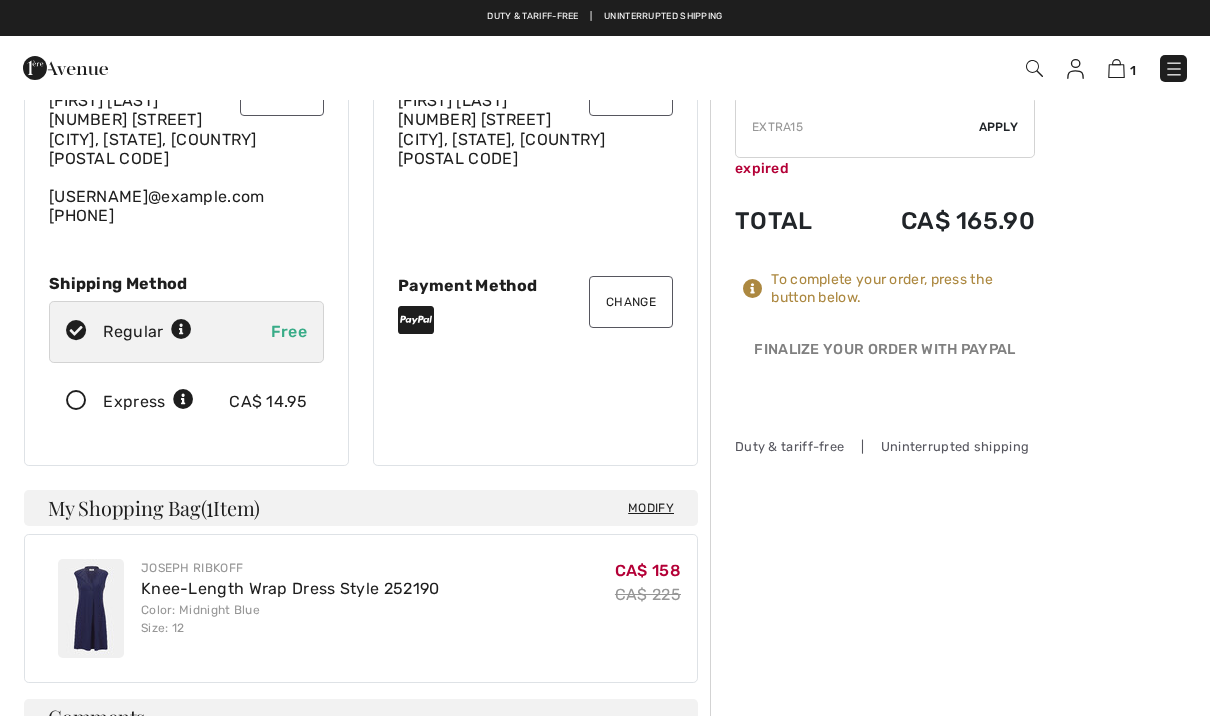 click on "Knee-Length Wrap Dress Style 252190" at bounding box center (290, 588) 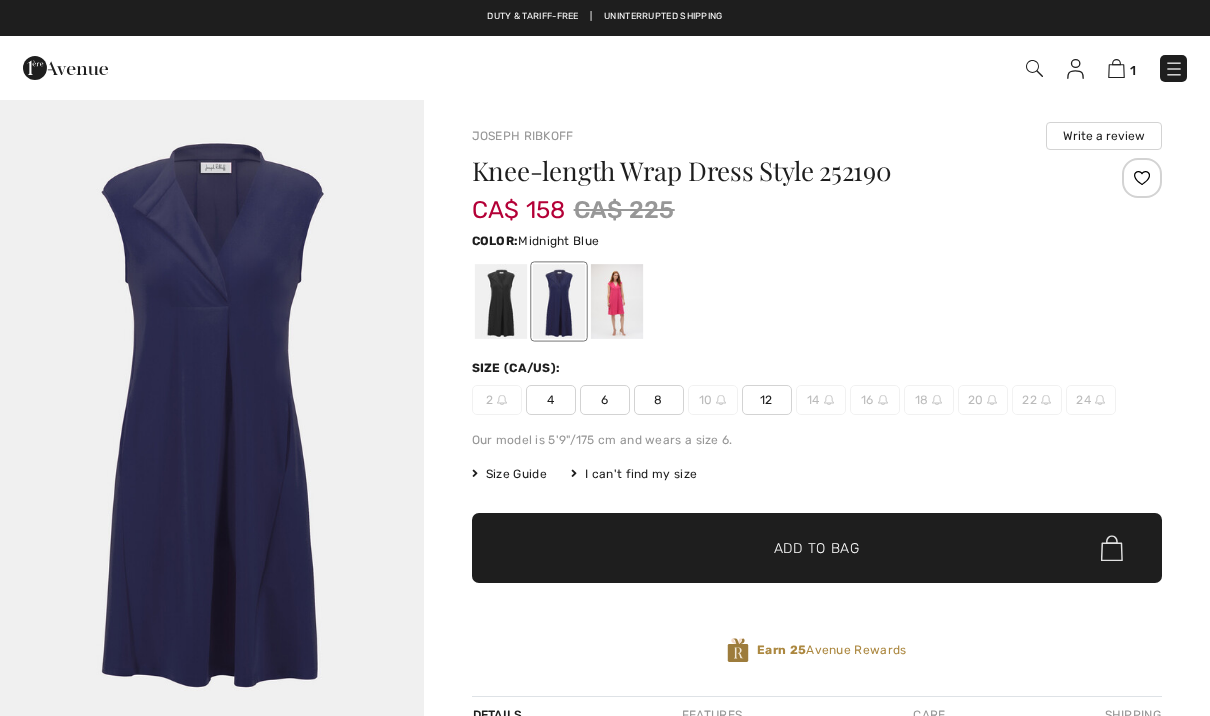 scroll, scrollTop: 0, scrollLeft: 0, axis: both 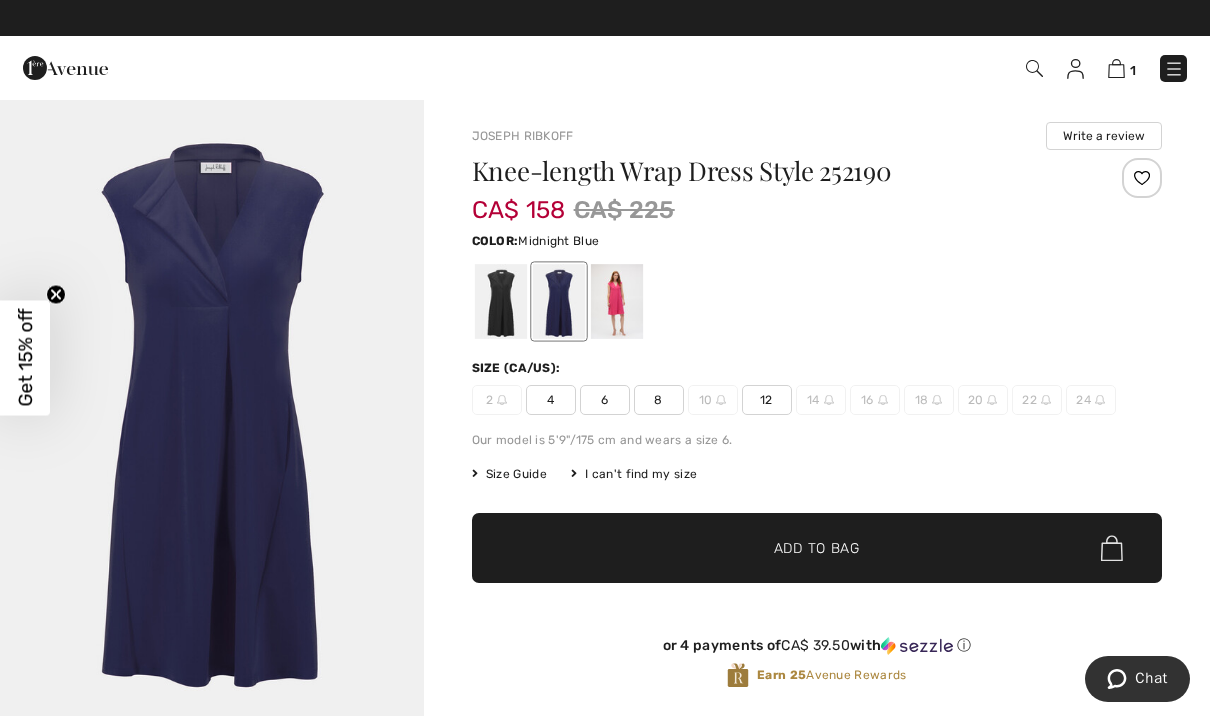 click at bounding box center (212, 415) 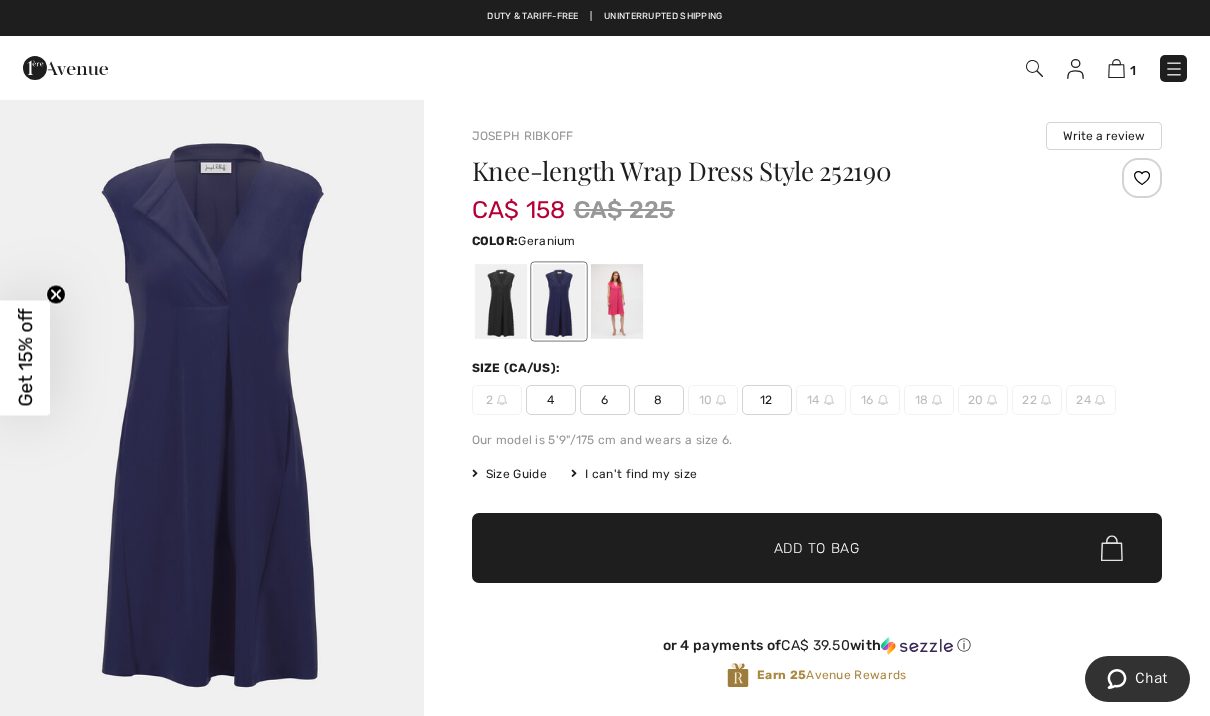 click at bounding box center [616, 301] 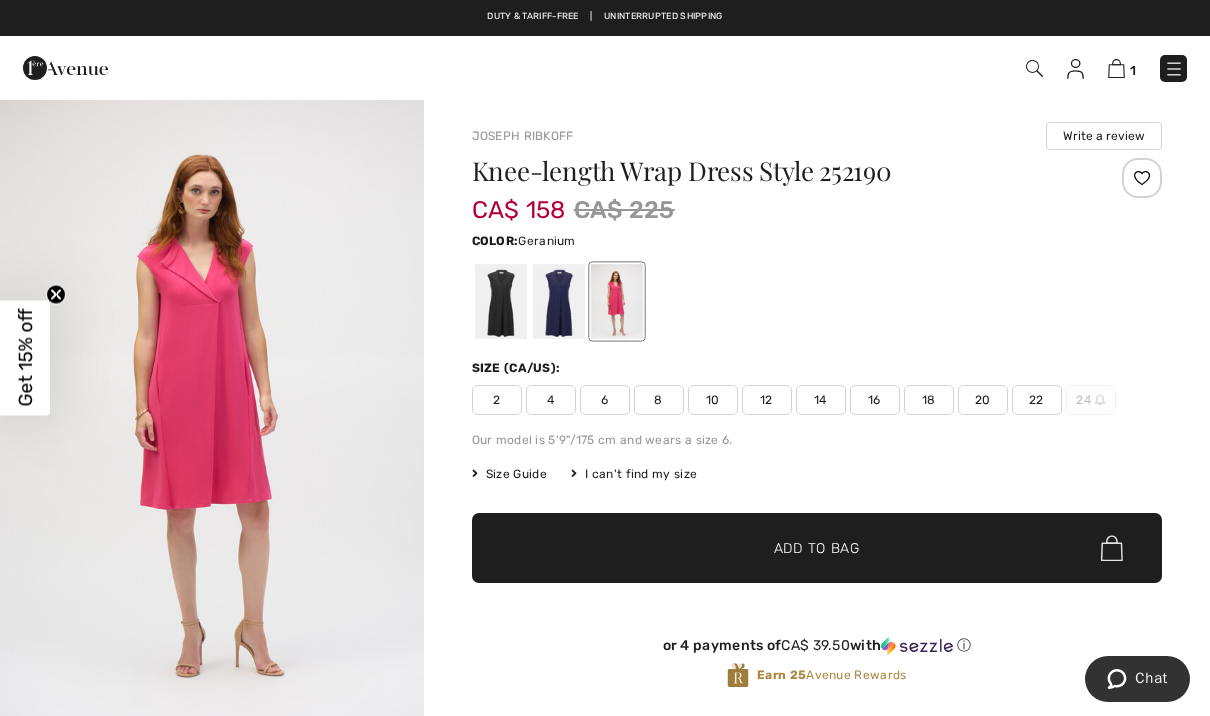 click at bounding box center [212, 415] 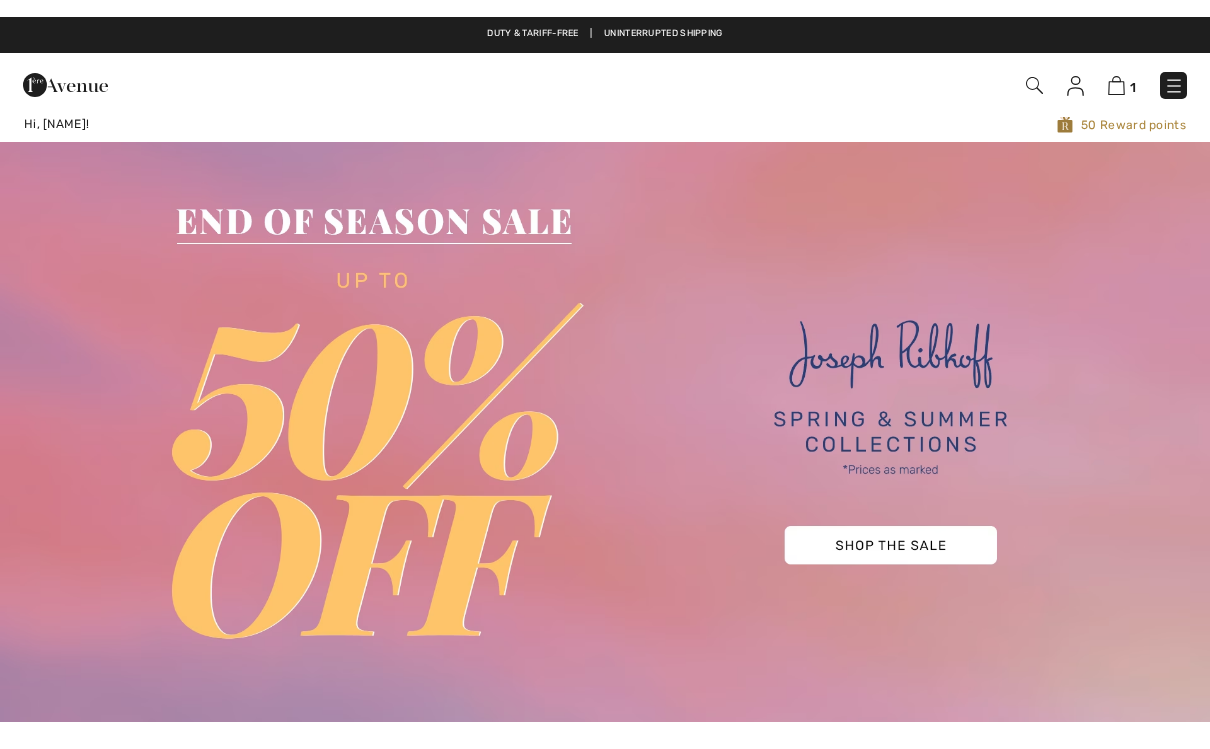 scroll, scrollTop: 0, scrollLeft: 0, axis: both 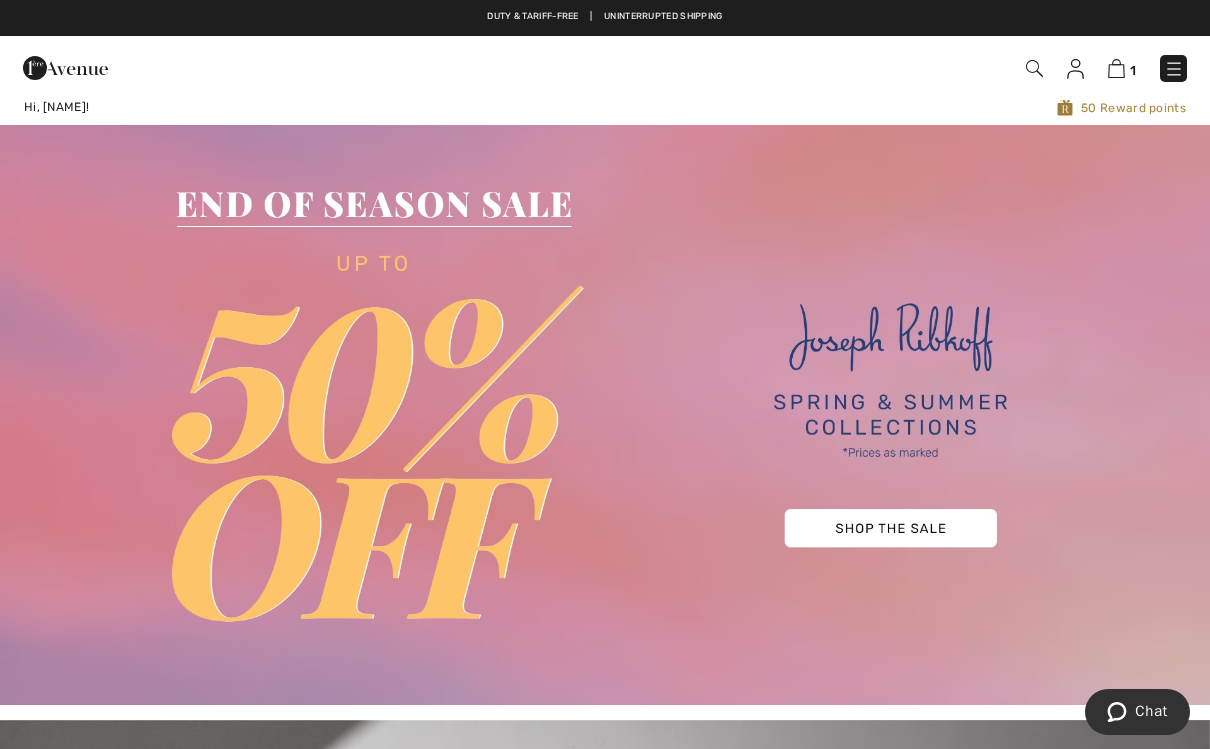 click at bounding box center [1116, 68] 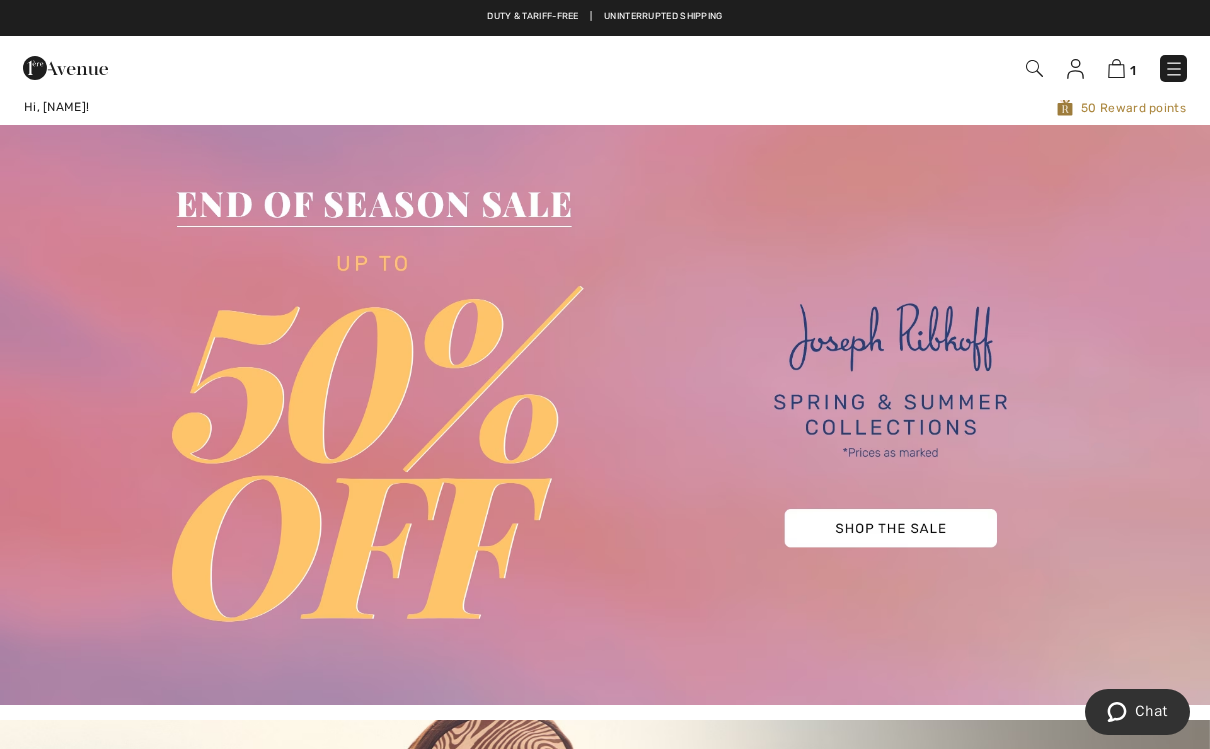click at bounding box center [1116, 68] 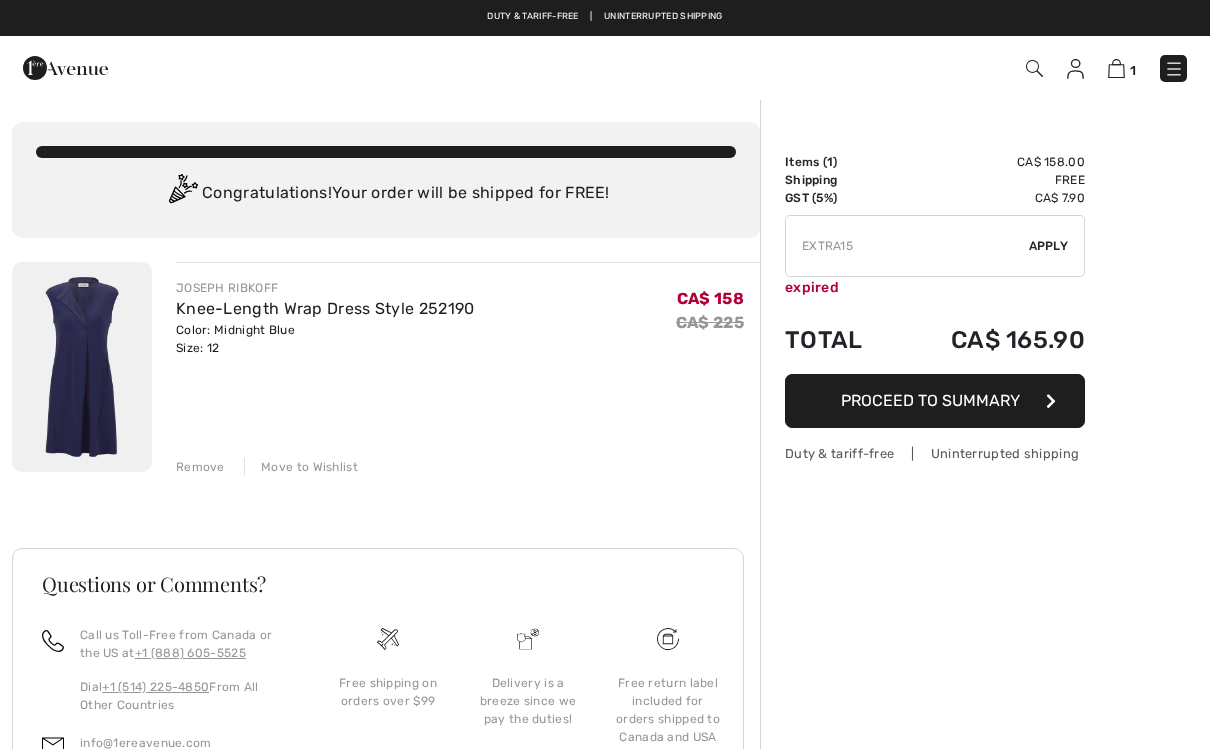 scroll, scrollTop: 0, scrollLeft: 0, axis: both 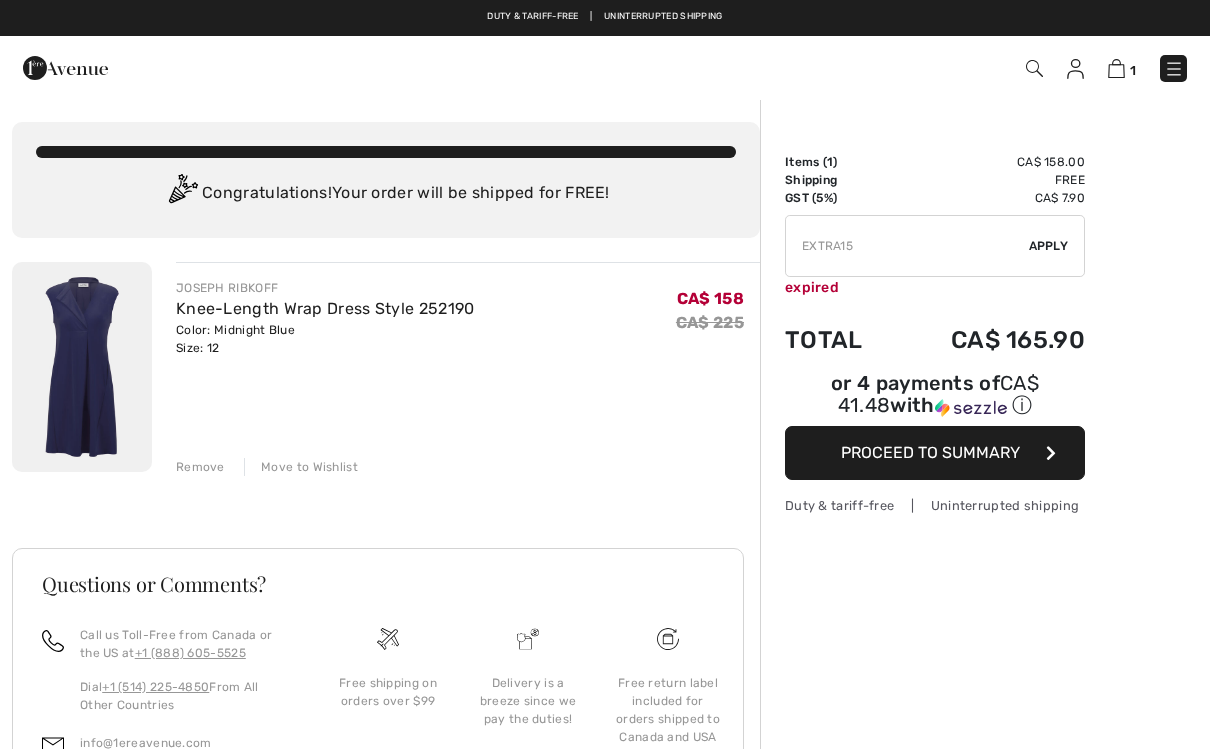 click on "Proceed to Summary" at bounding box center (930, 452) 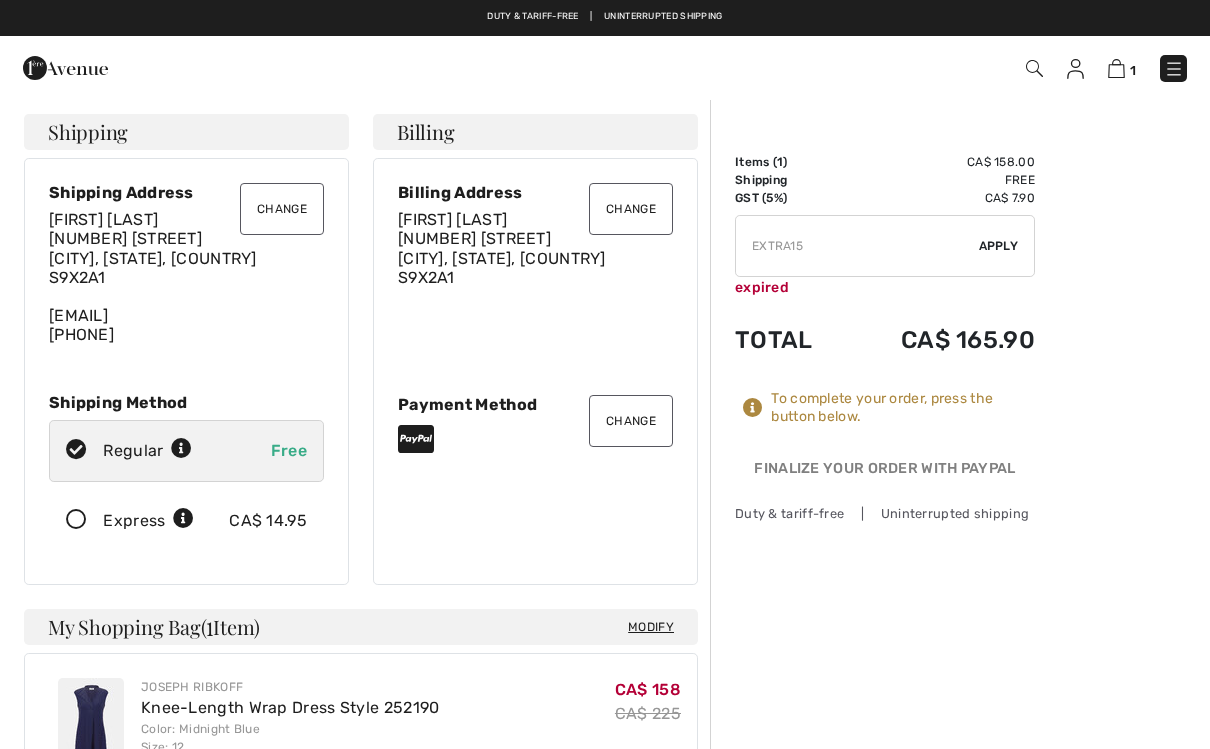 scroll, scrollTop: 0, scrollLeft: 0, axis: both 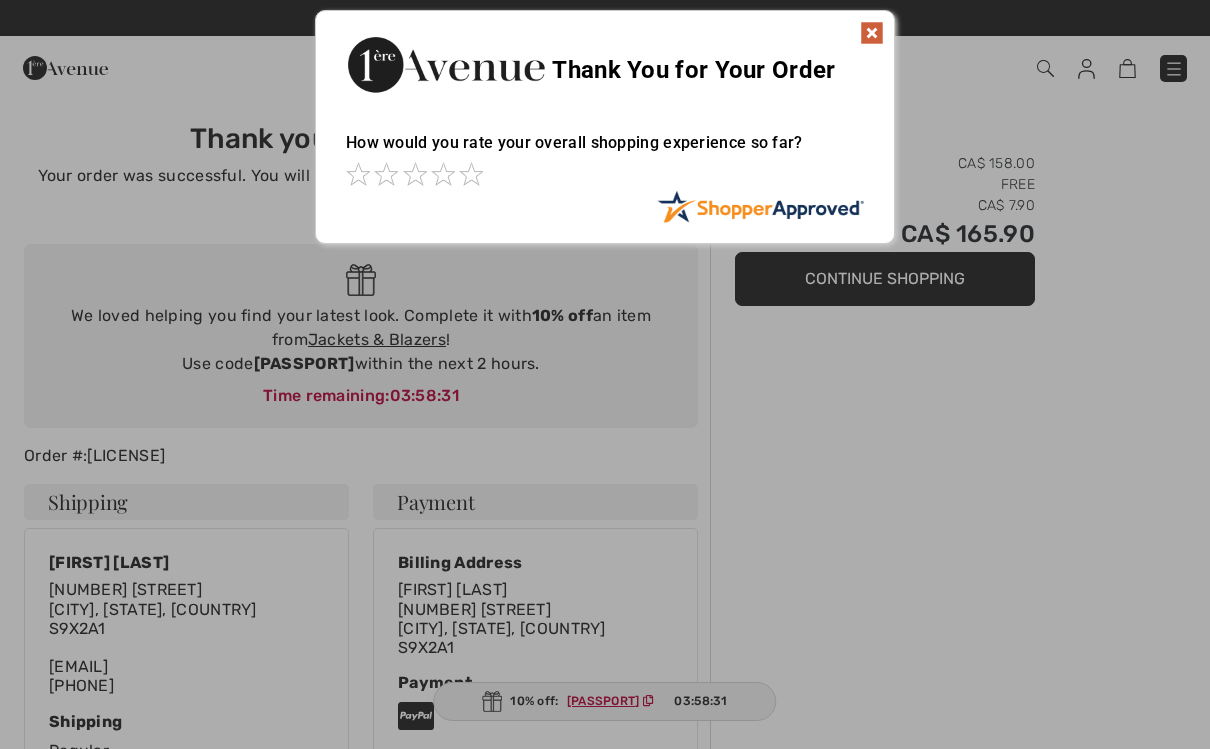 click at bounding box center (872, 33) 